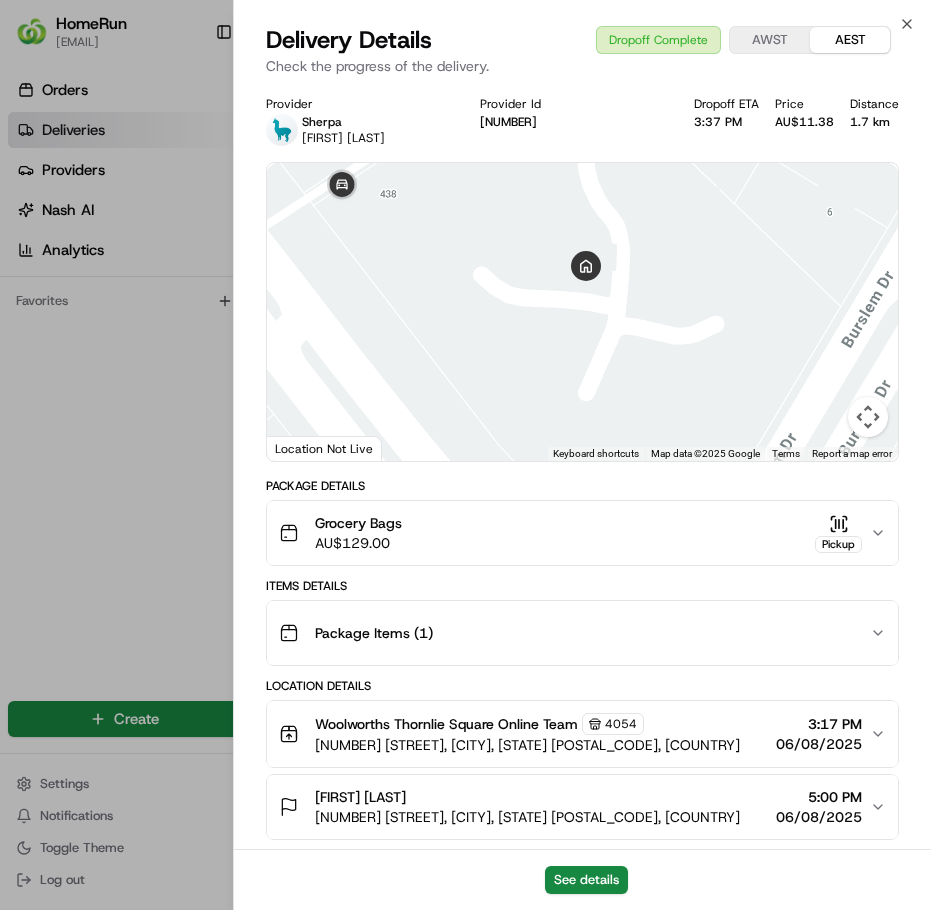 scroll, scrollTop: 0, scrollLeft: 0, axis: both 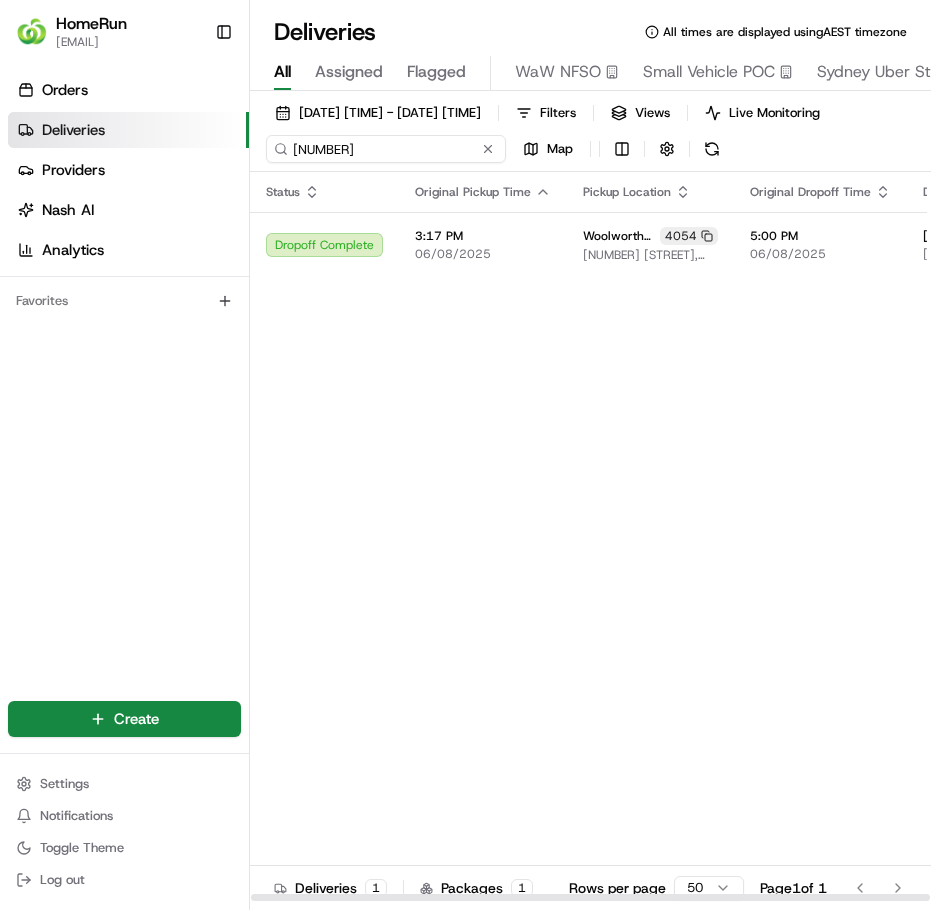 click on "[NUMBER]" at bounding box center [386, 149] 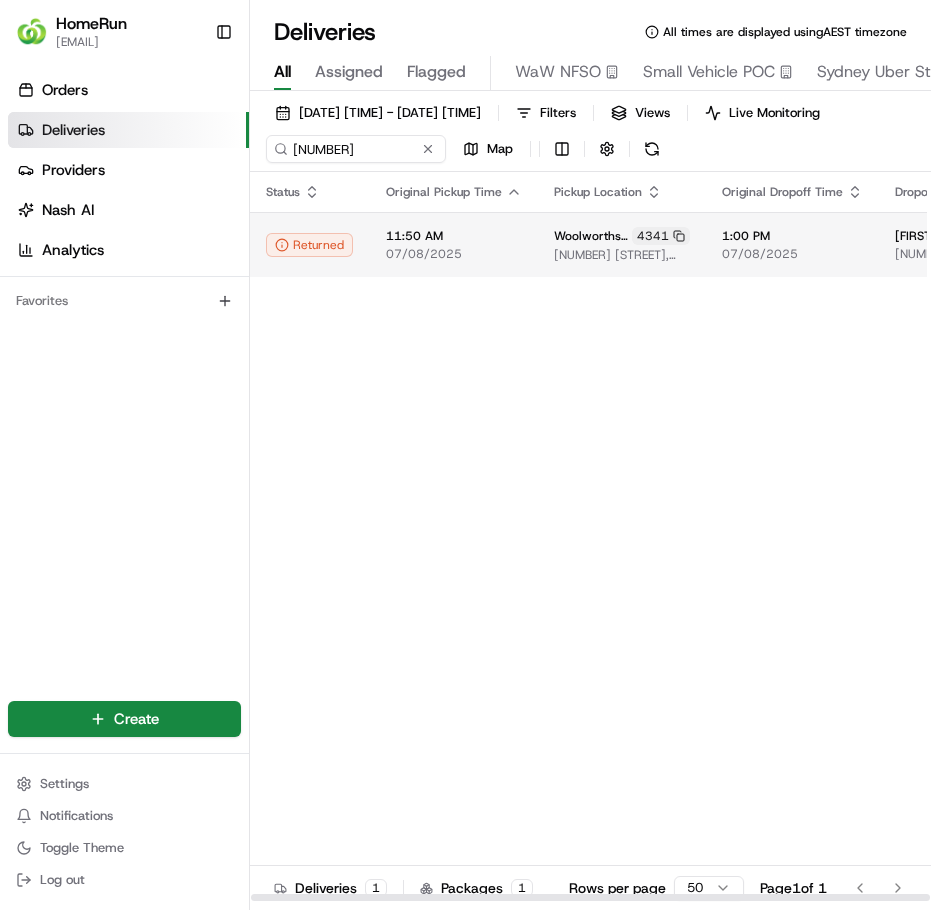 click on "11:50 AM" at bounding box center (454, 236) 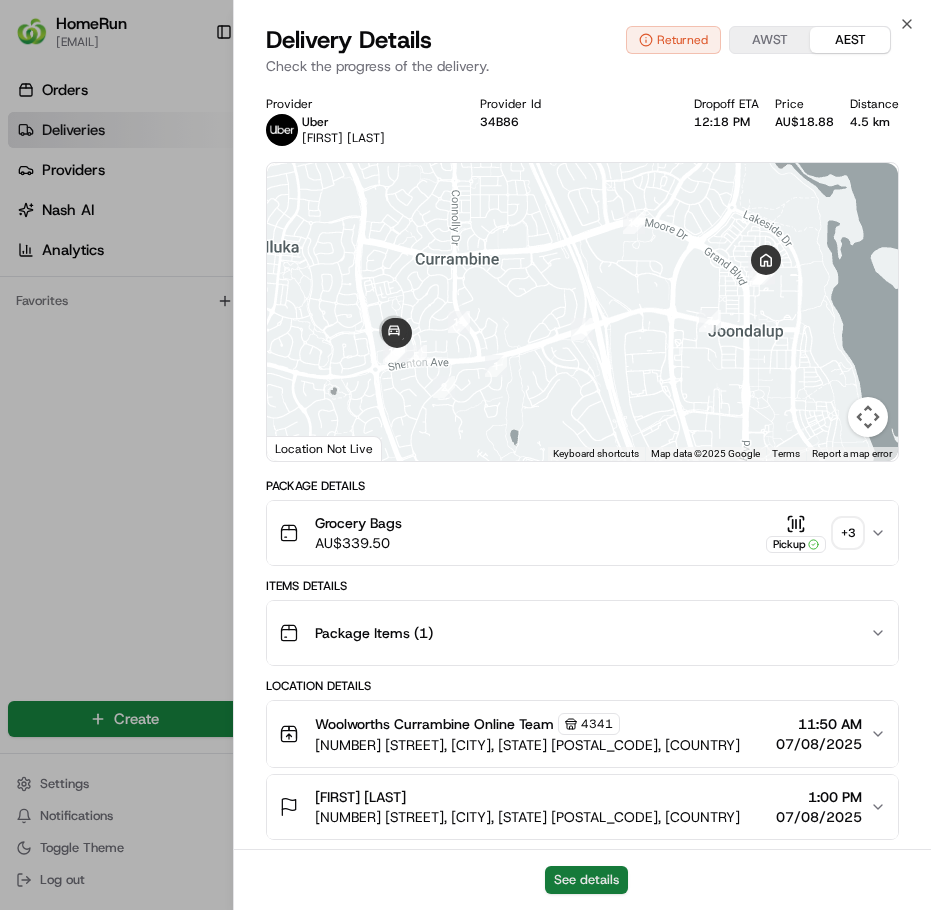 click on "See details" at bounding box center [586, 880] 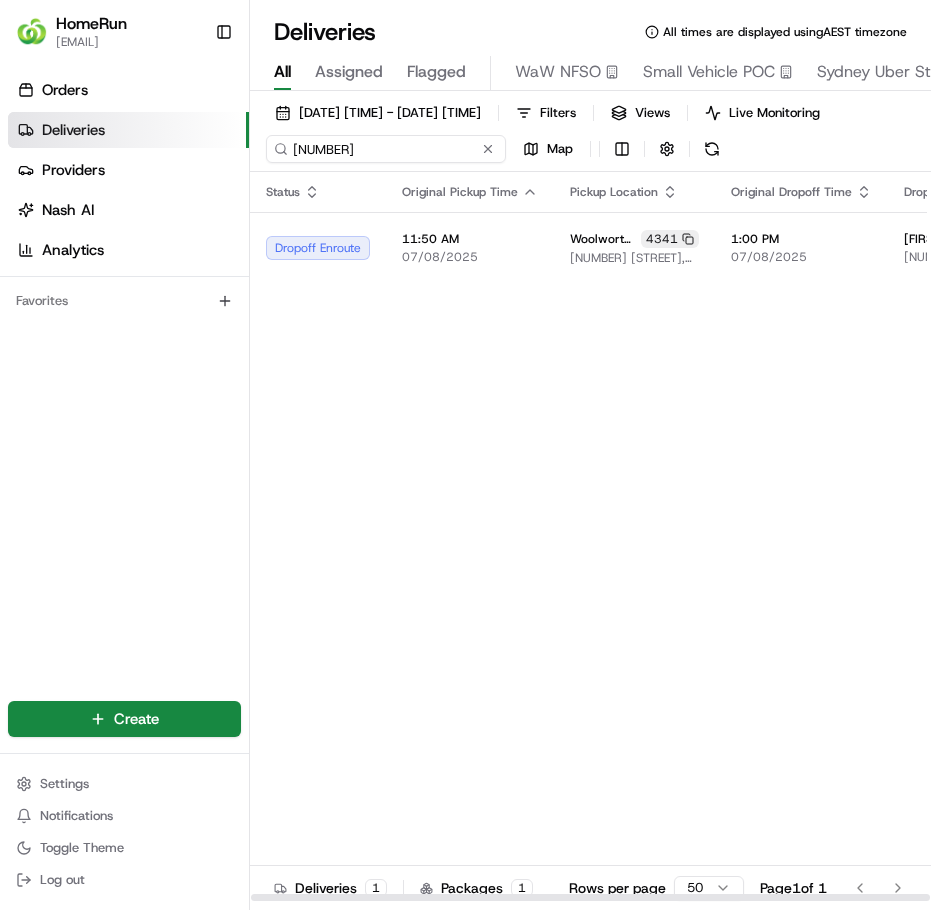 click on "263583812" at bounding box center (386, 149) 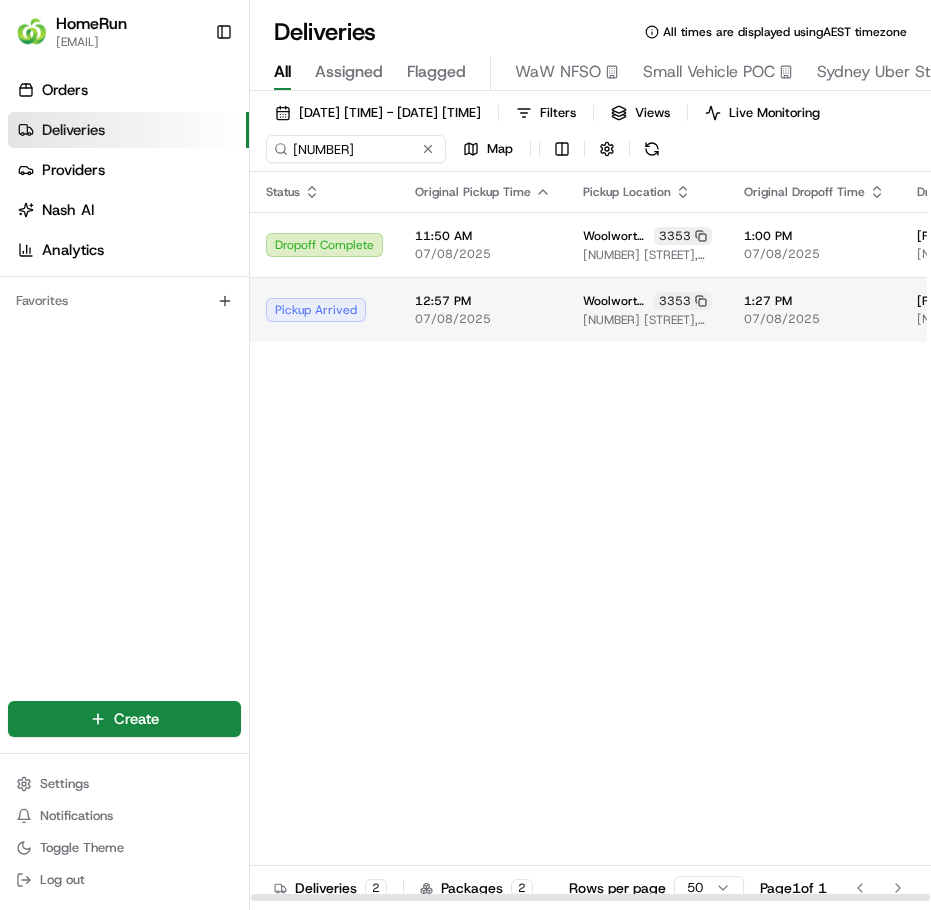 click on "07/08/2025" at bounding box center (483, 319) 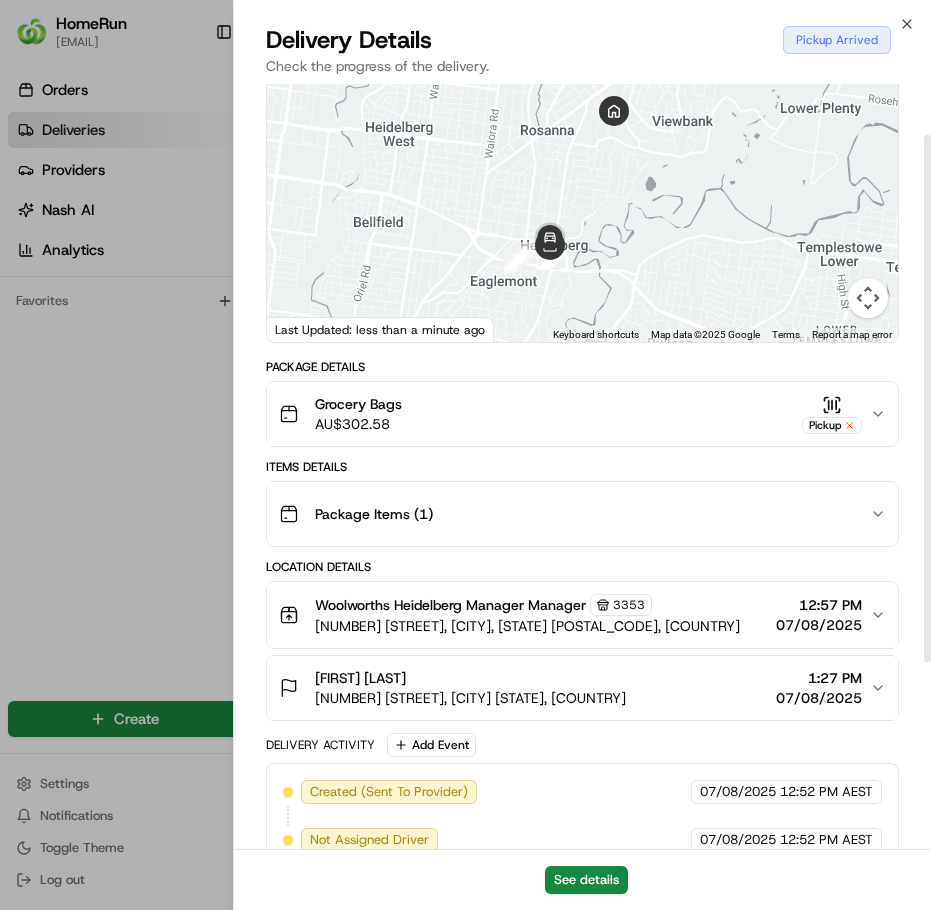 scroll, scrollTop: 0, scrollLeft: 0, axis: both 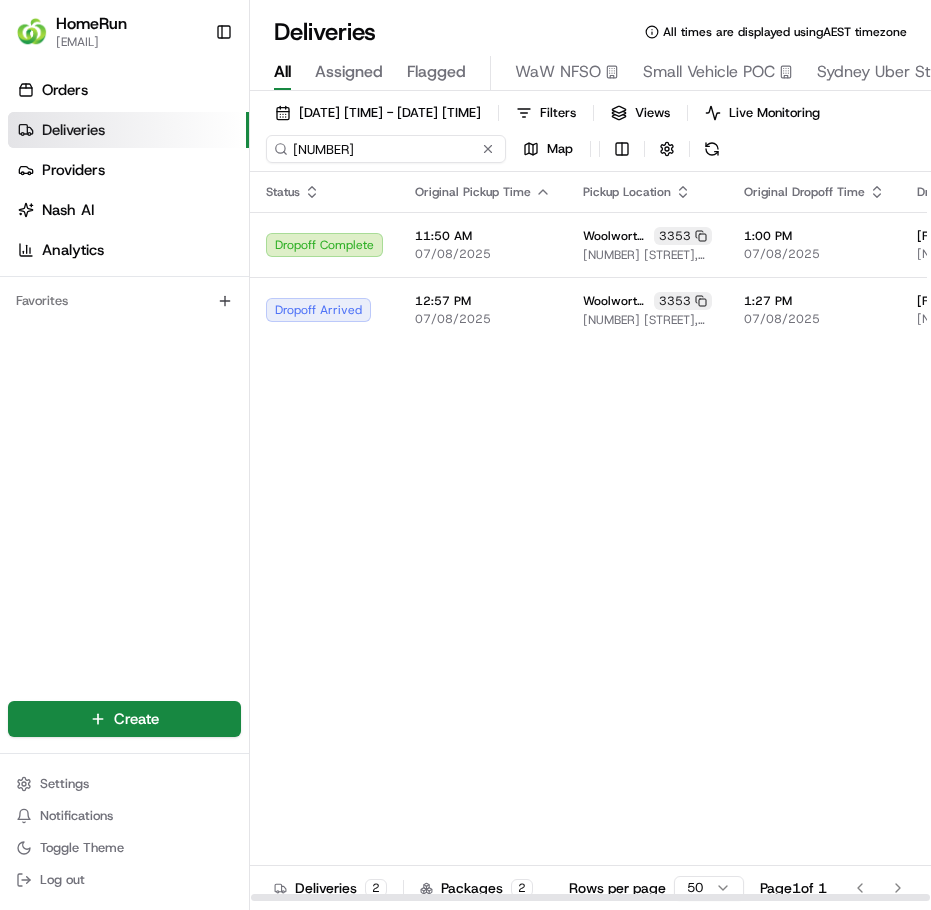 click on "263596760" at bounding box center (386, 149) 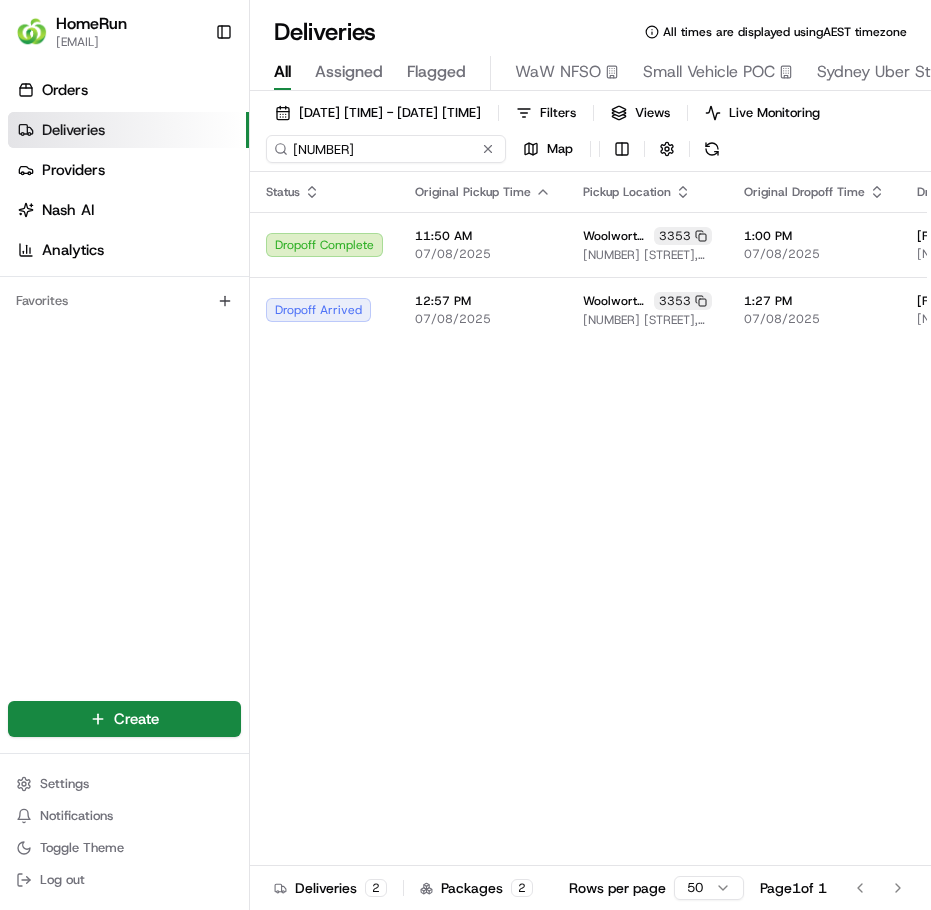 type on "263650325" 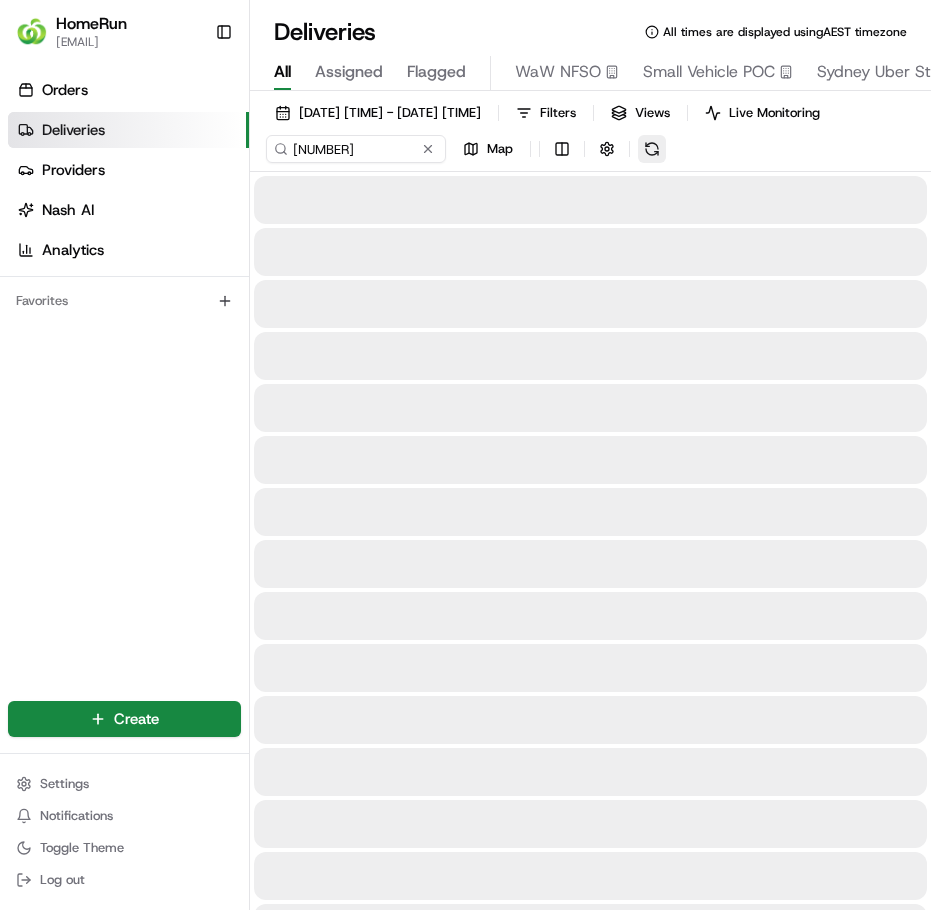click on "01/08/2025 12:00 AM - 07/08/2025 11:59 PM Filters Views Live Monitoring 263650325 Map" at bounding box center (590, 135) 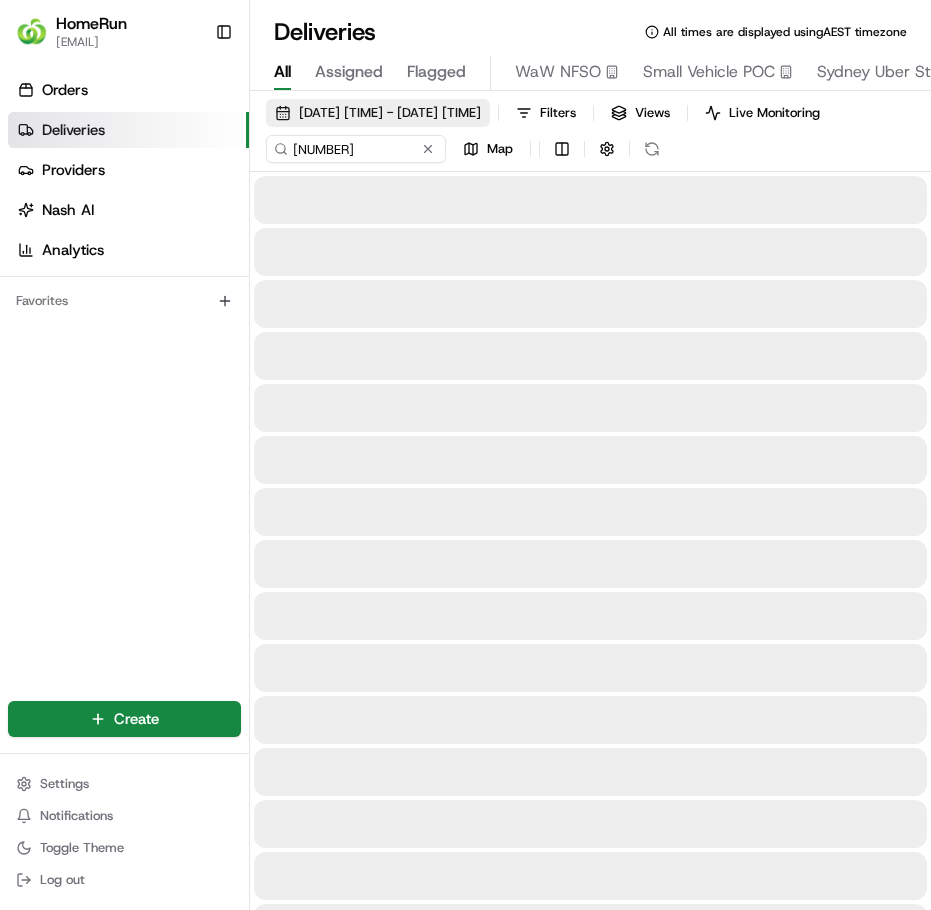 click on "01/08/2025 12:00 AM - 07/08/2025 11:59 PM" at bounding box center (390, 113) 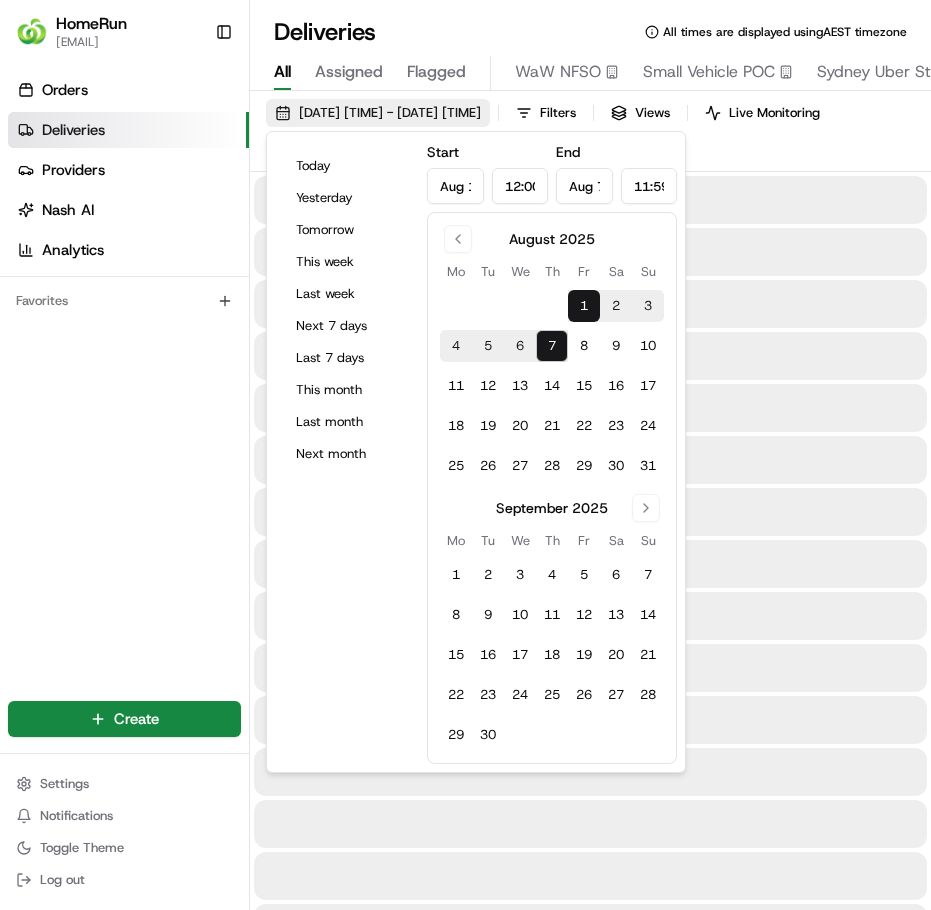 click on "01/08/2025 12:00 AM - 07/08/2025 11:59 PM" at bounding box center (390, 113) 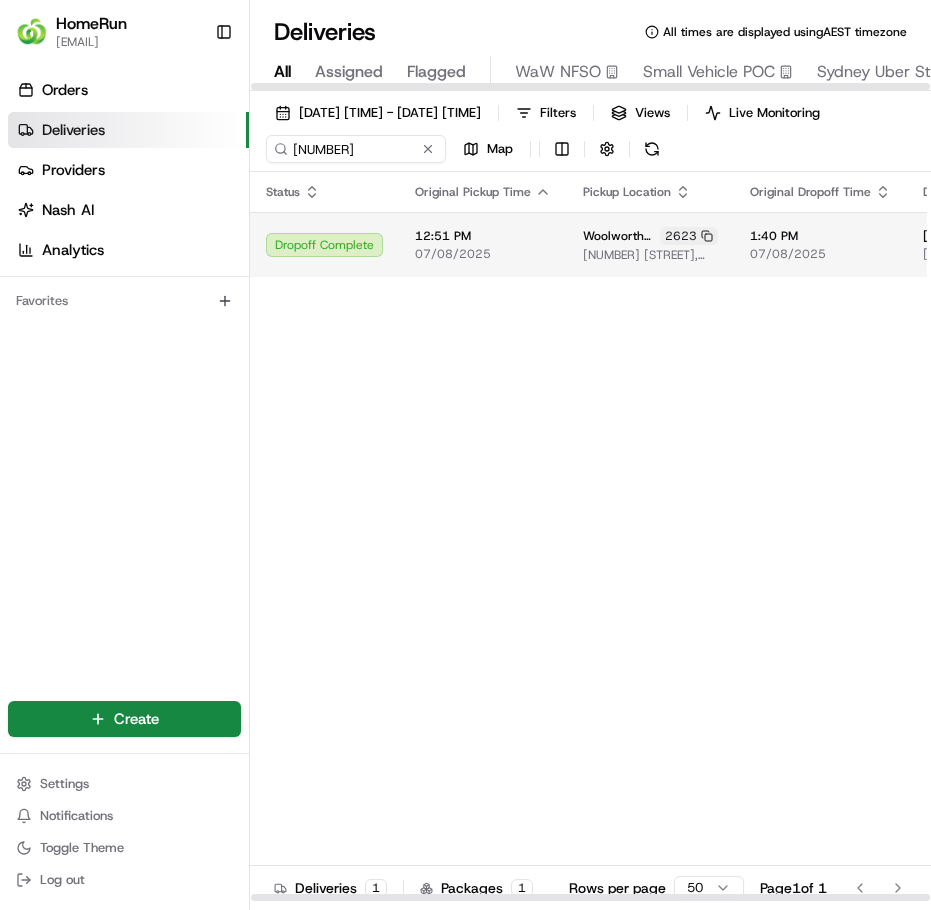 click on "12:51 PM" at bounding box center (483, 236) 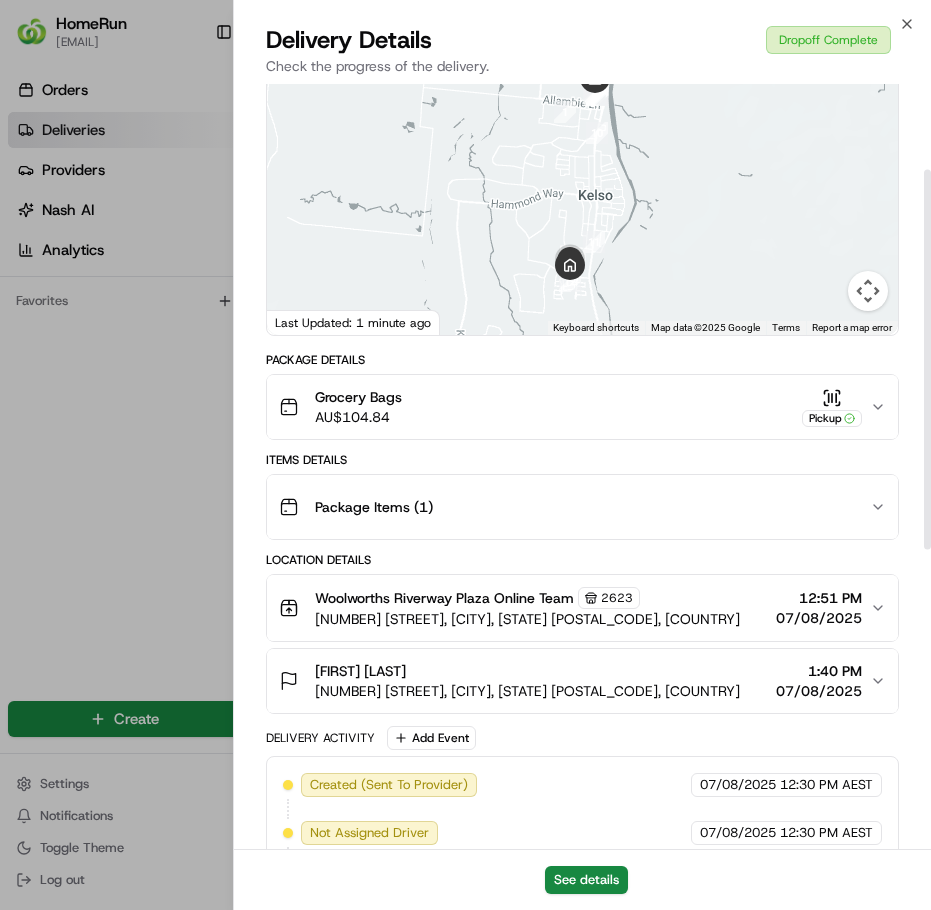 scroll, scrollTop: 0, scrollLeft: 0, axis: both 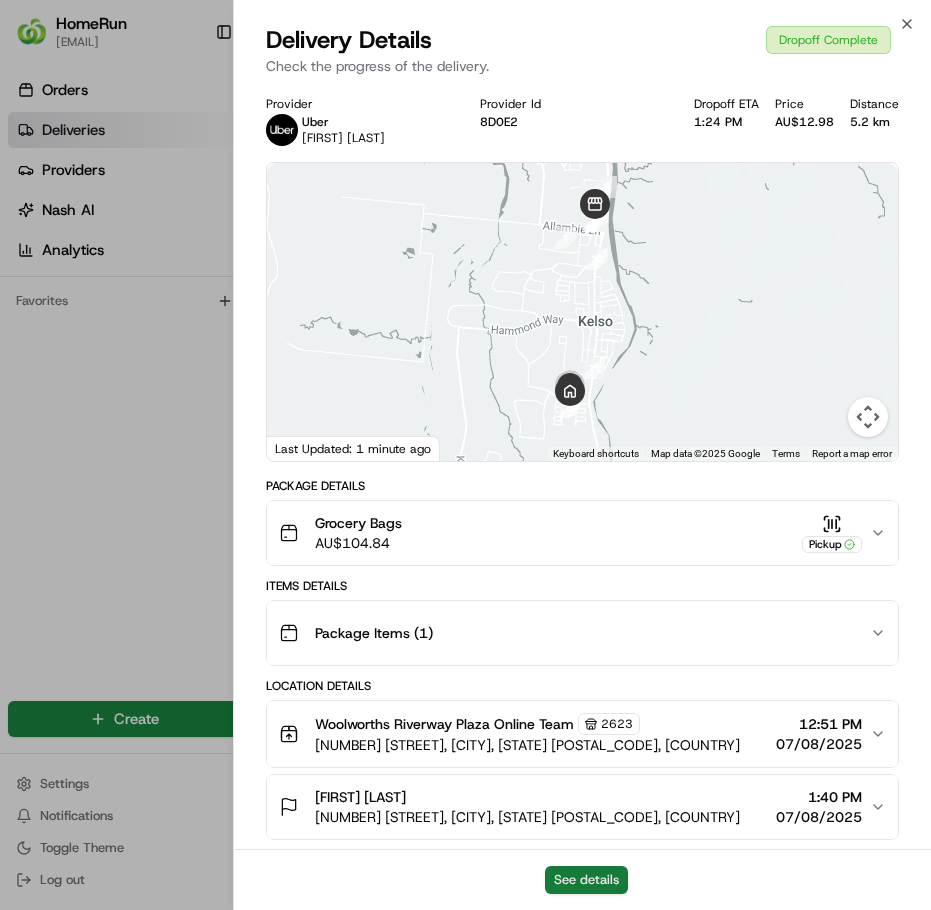 click on "See details" at bounding box center [586, 880] 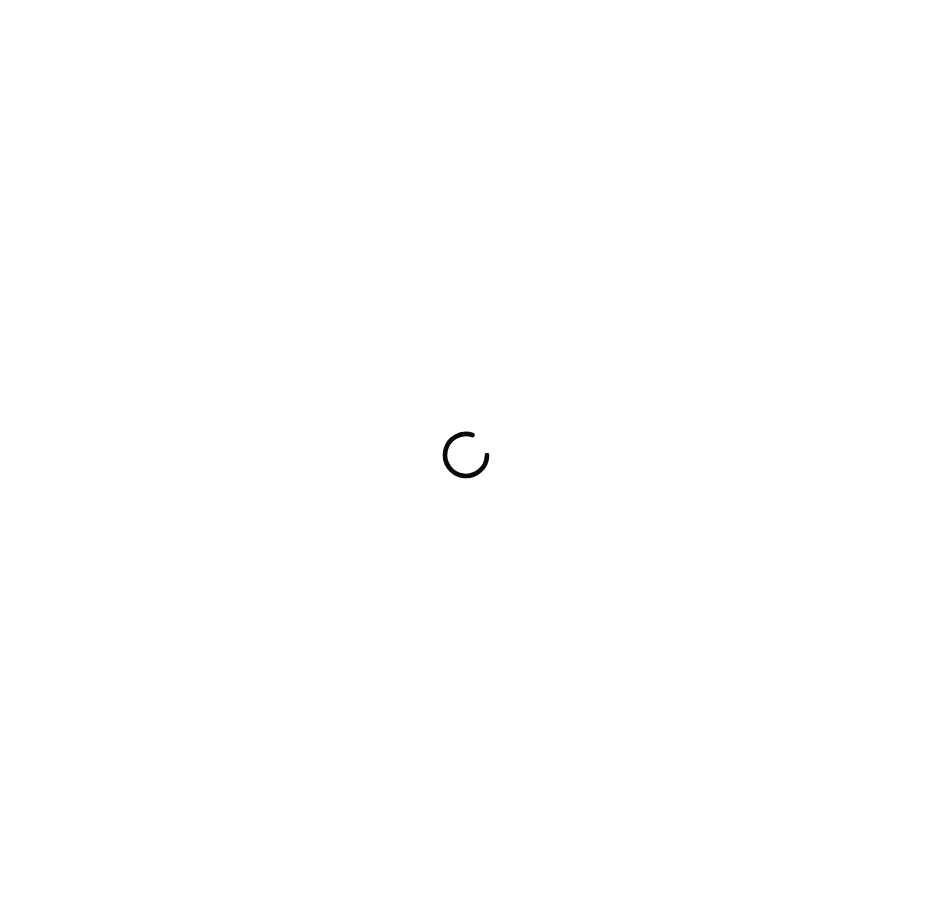 scroll, scrollTop: 0, scrollLeft: 0, axis: both 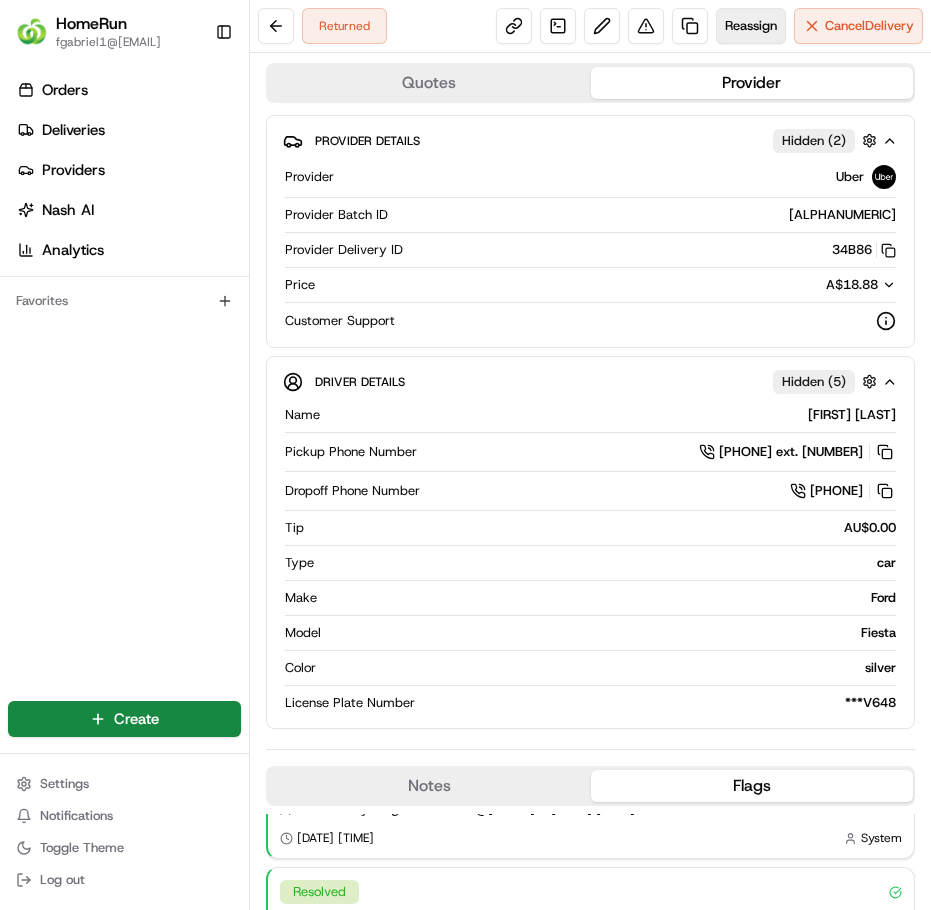 click on "Reassign" at bounding box center (751, 26) 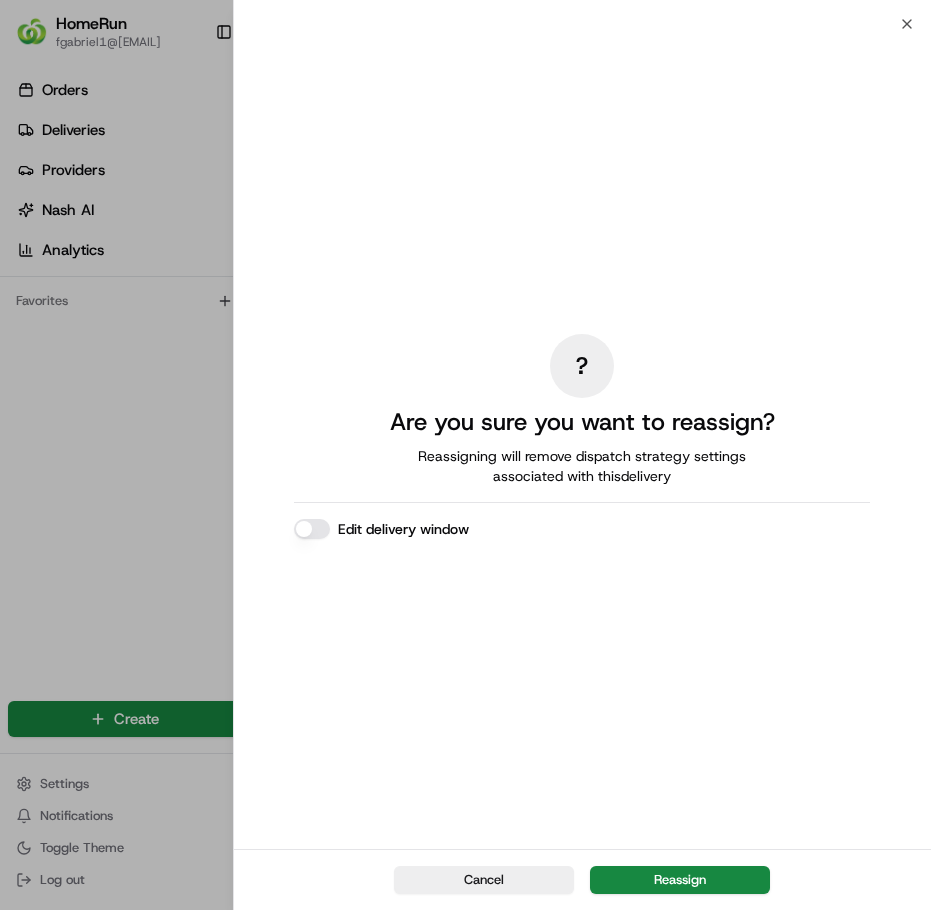 click on "Reassign" at bounding box center (680, 880) 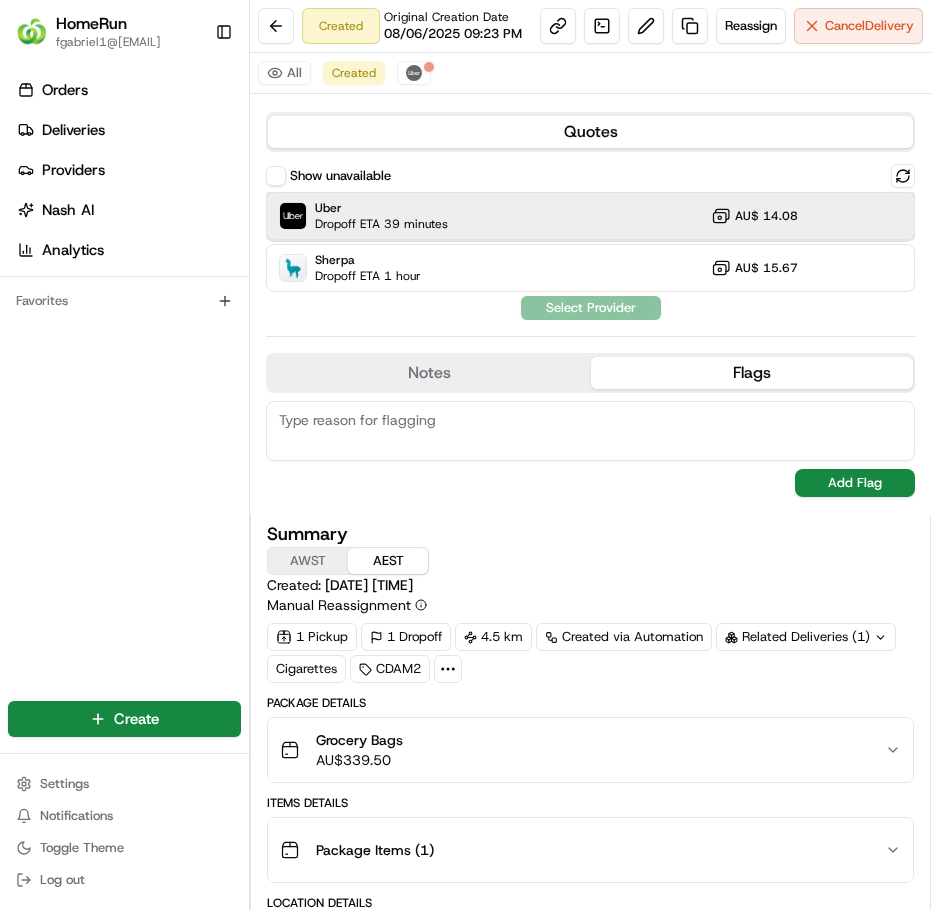 click on "Dropoff ETA   39 minutes" at bounding box center (381, 224) 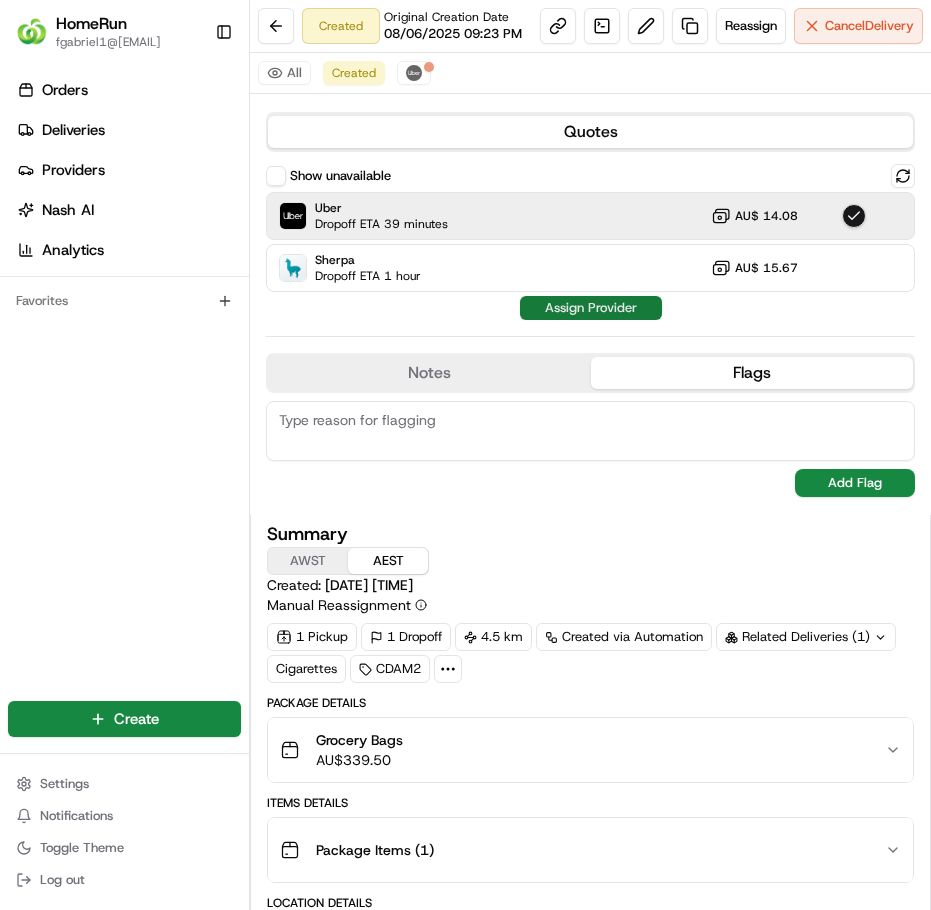 click on "Assign Provider" at bounding box center [591, 308] 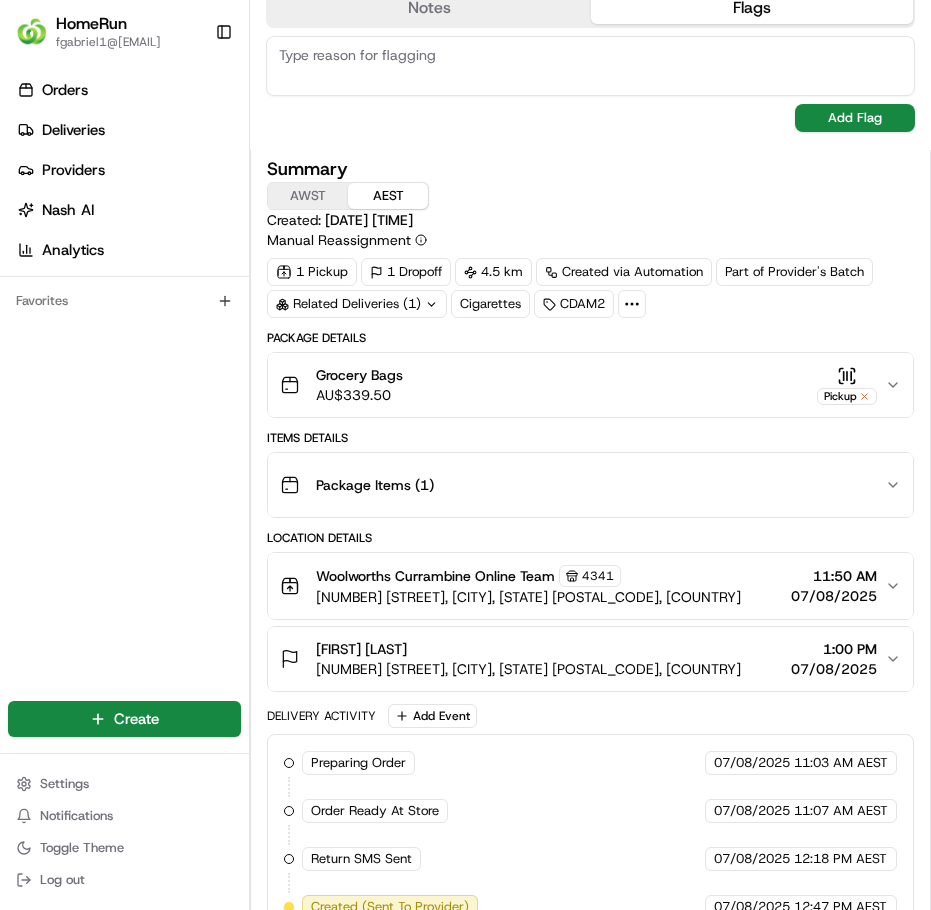 scroll, scrollTop: 900, scrollLeft: 0, axis: vertical 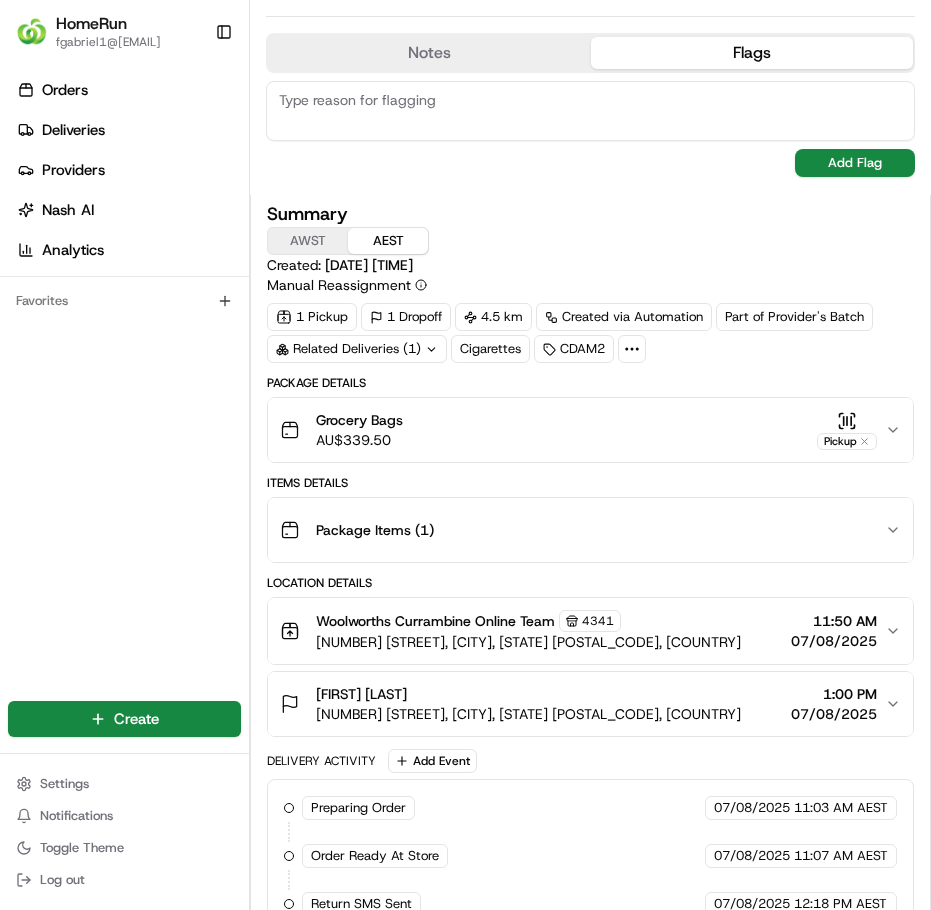 click on "HomeRun fgabriel1@woolworths.com.au" at bounding box center (107, 32) 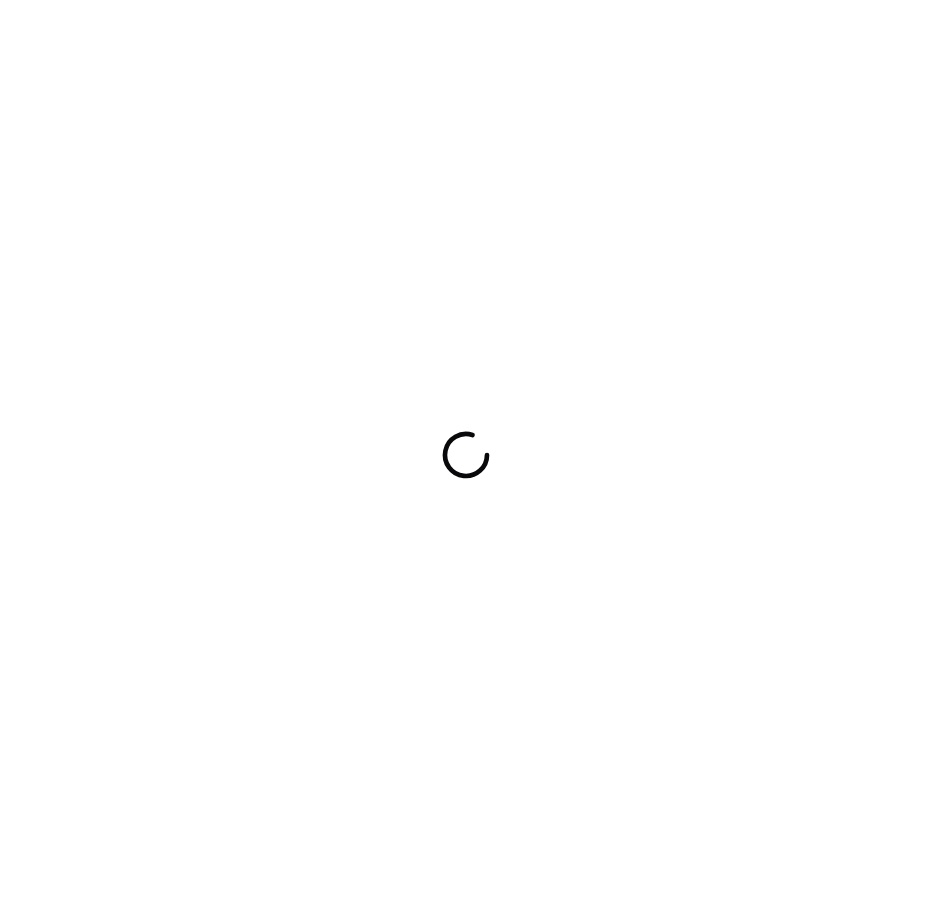 scroll, scrollTop: 0, scrollLeft: 0, axis: both 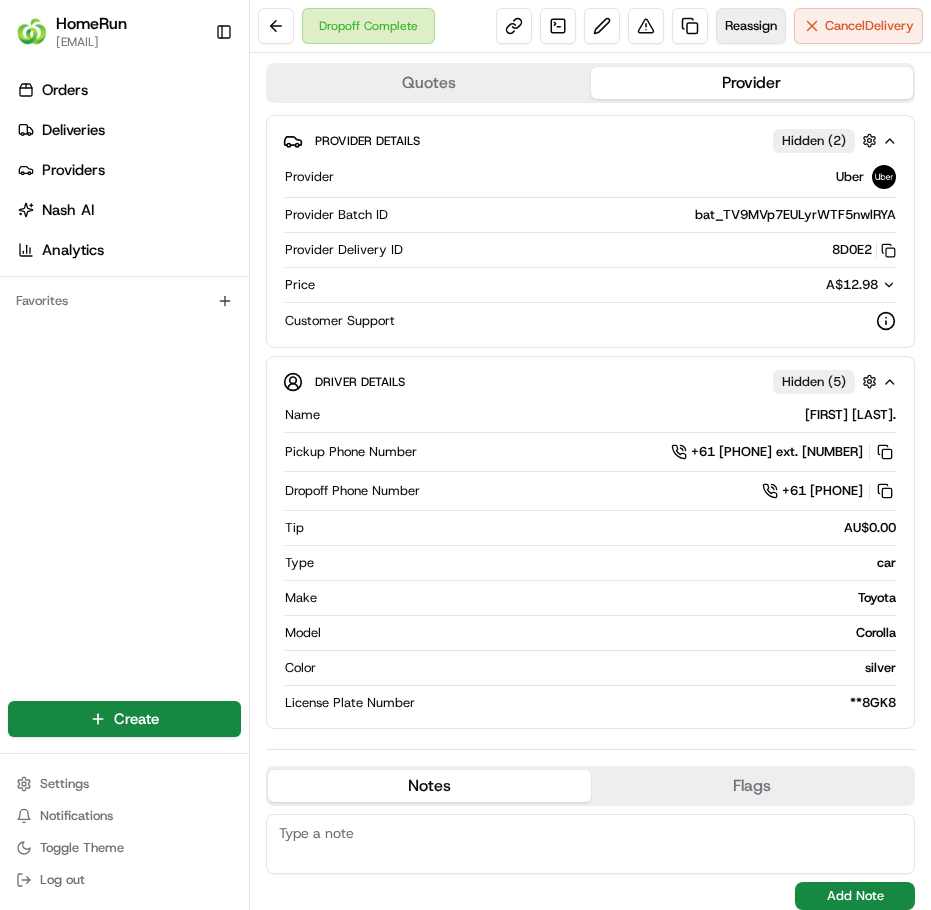 click on "Reassign" at bounding box center [751, 26] 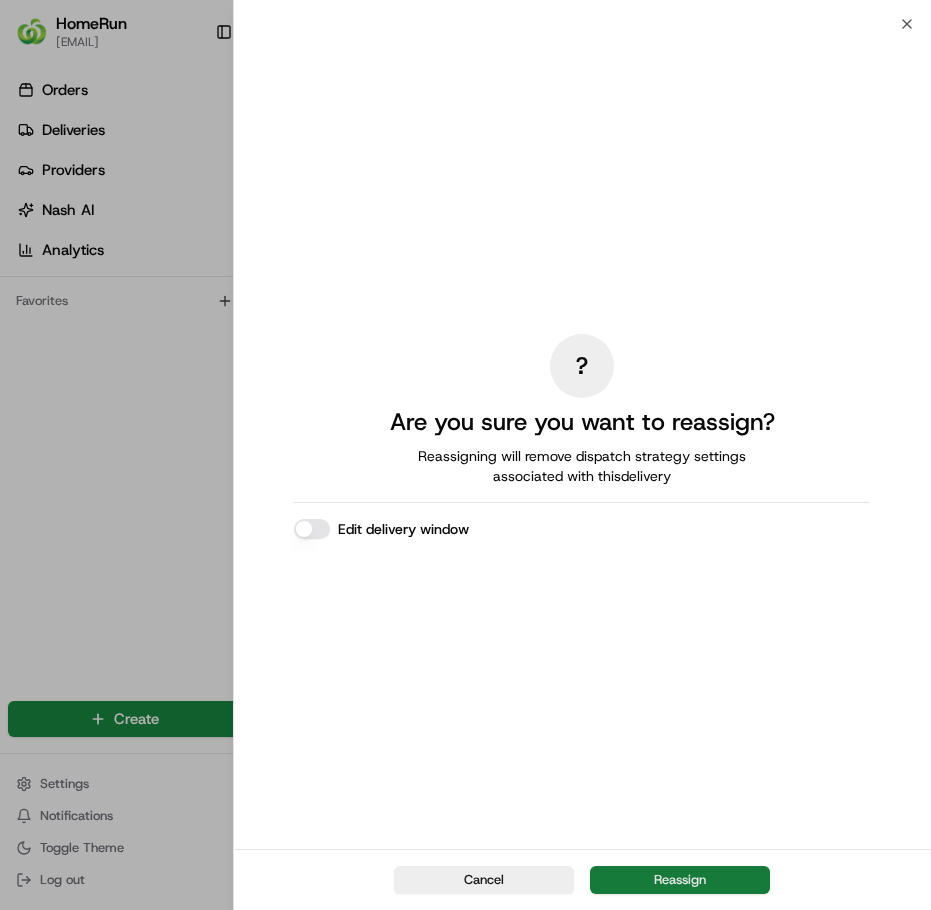click on "Reassign" at bounding box center [680, 880] 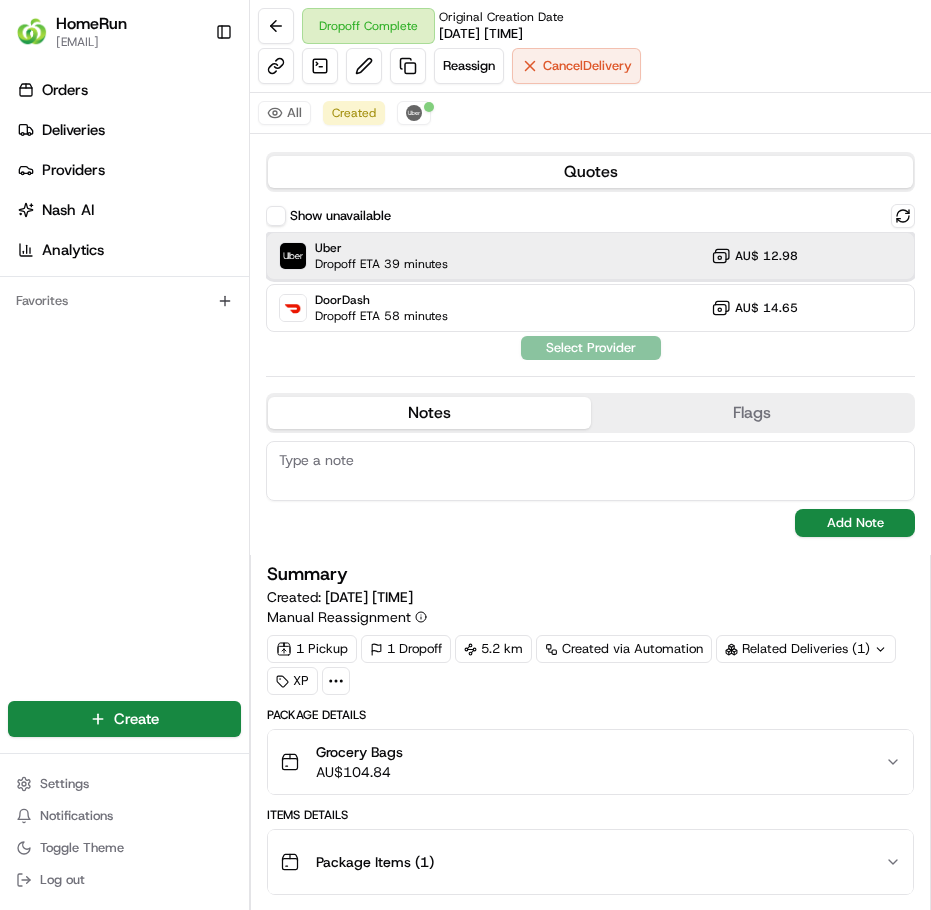 click on "Uber" at bounding box center (381, 248) 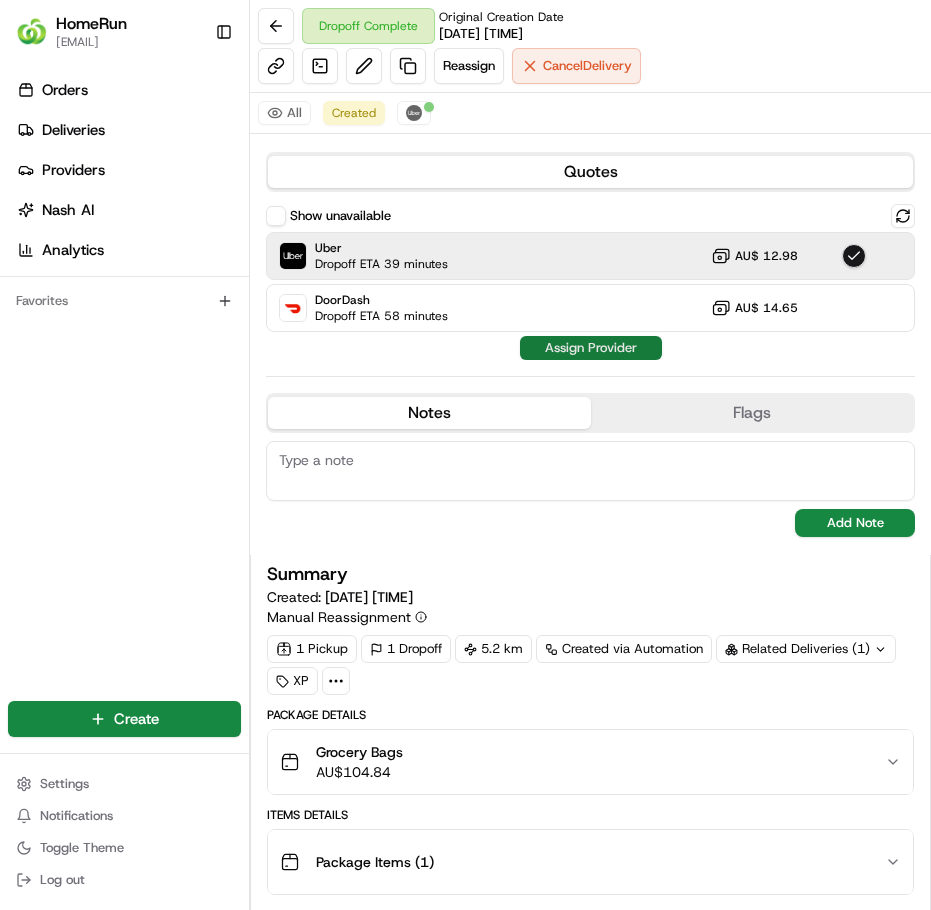 click on "Assign Provider" at bounding box center [591, 348] 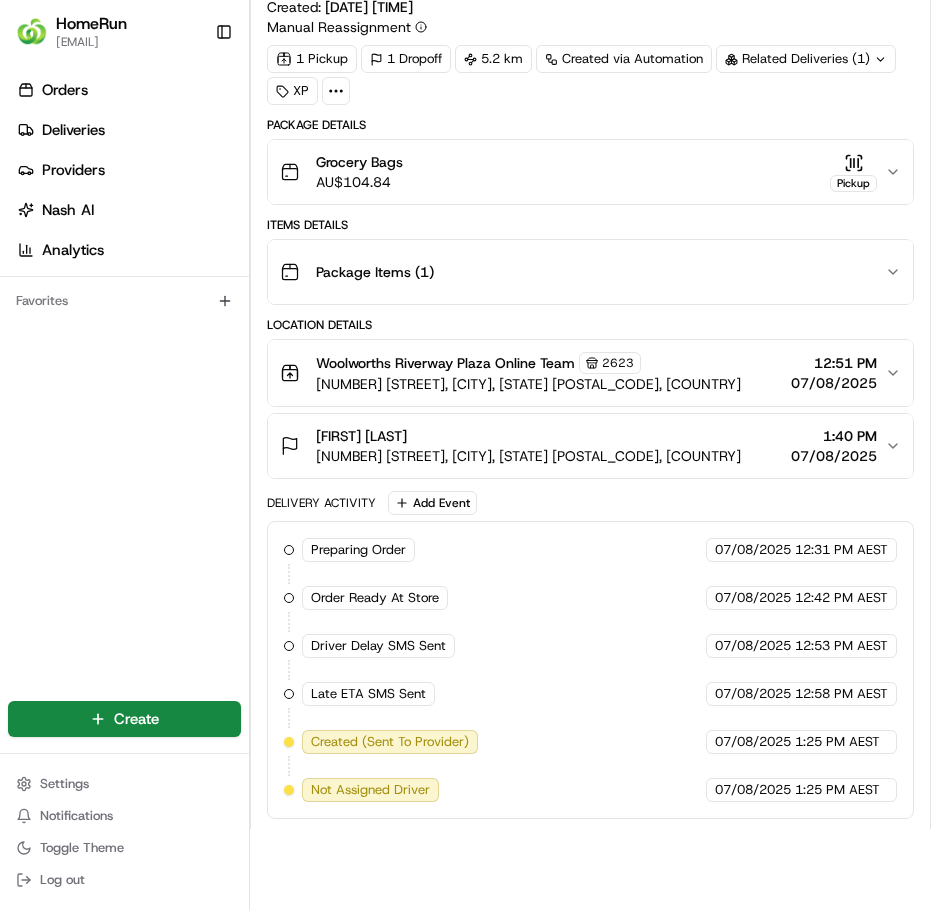 scroll, scrollTop: 1100, scrollLeft: 0, axis: vertical 